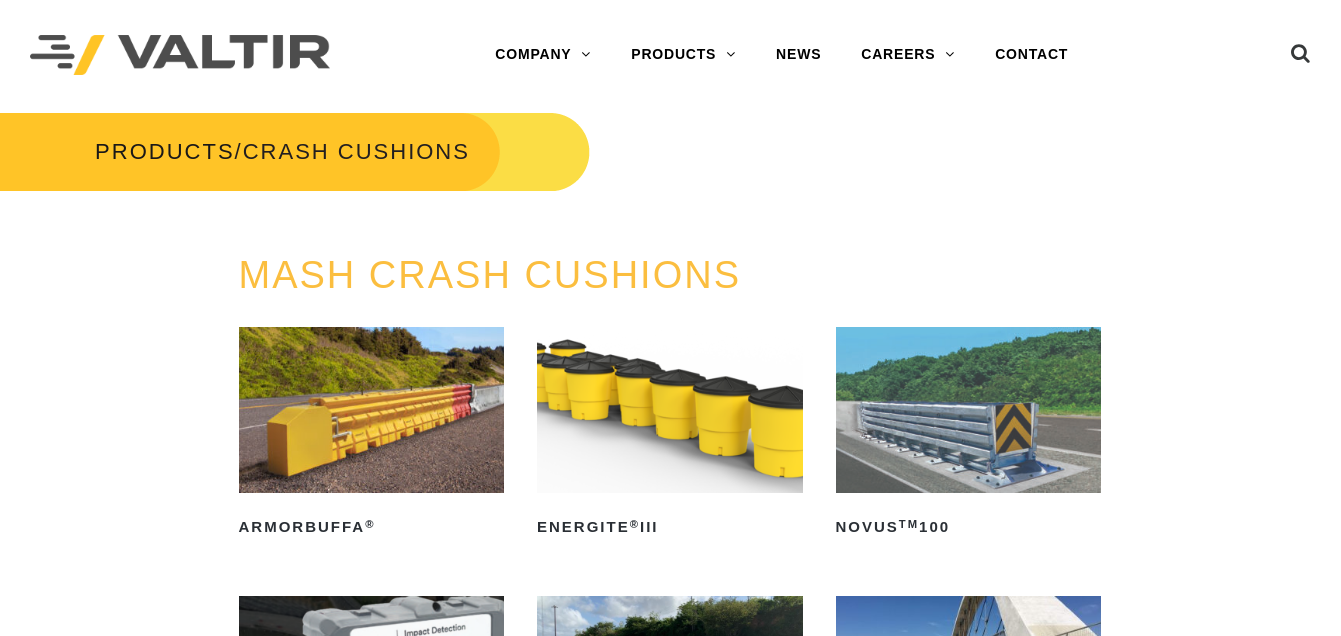 scroll, scrollTop: 64, scrollLeft: 0, axis: vertical 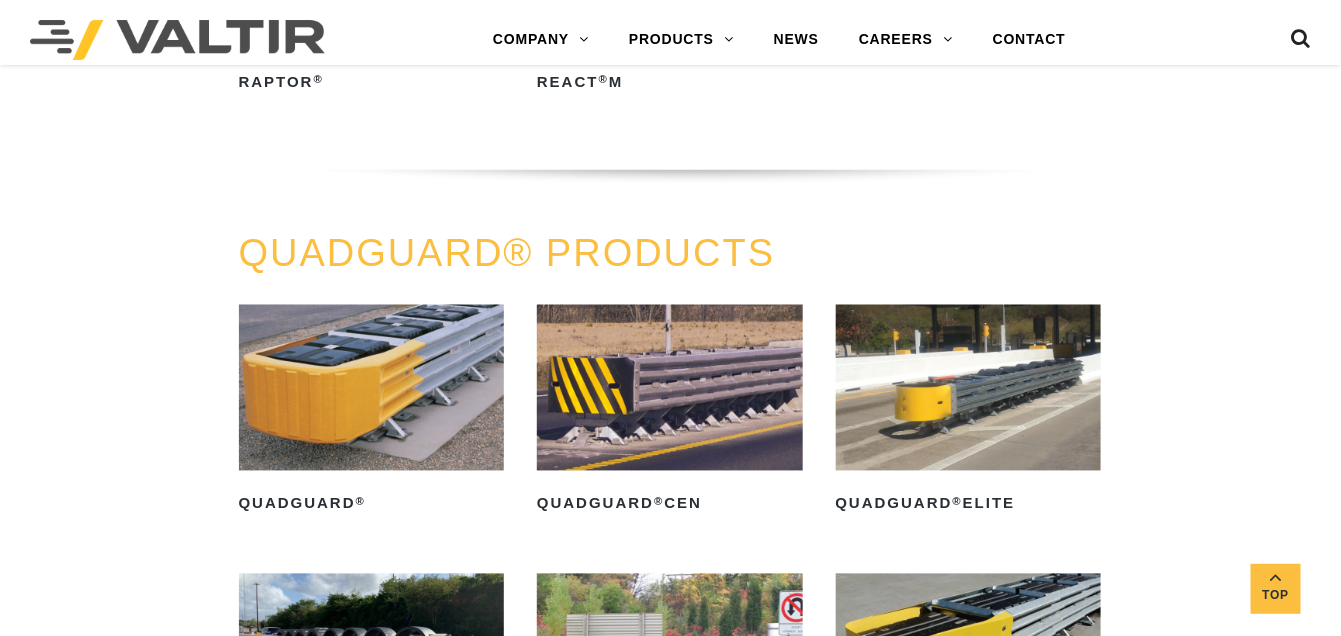 click on "QUADGUARD® PRODUCTS
QuadGuard ®
Read more
QuadGuard ®  CEN
Read more
QuadGuard ®  Elite
Read more
QuadGuard ®  Elite M10
Read more
QuadGuard ®  High Speed (HS)
Read more
QuadGuard ®  II
Read more
QuadGuard ®  M10
Read more" at bounding box center (671, 707) 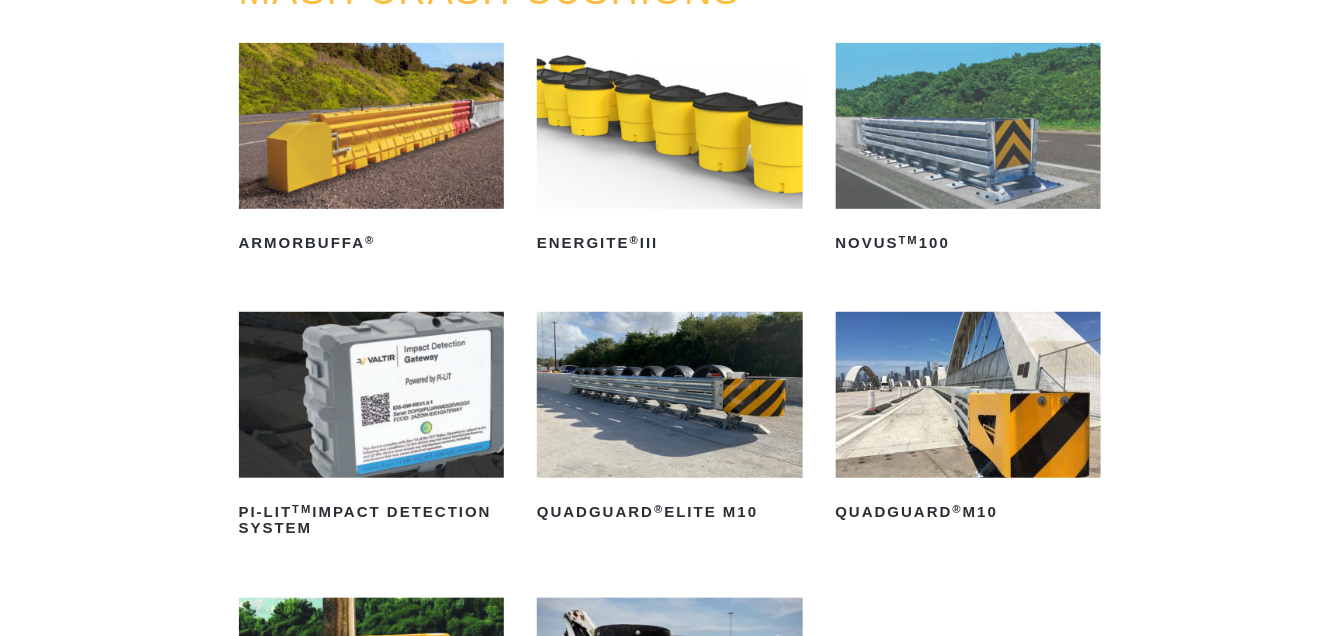 scroll, scrollTop: 200, scrollLeft: 0, axis: vertical 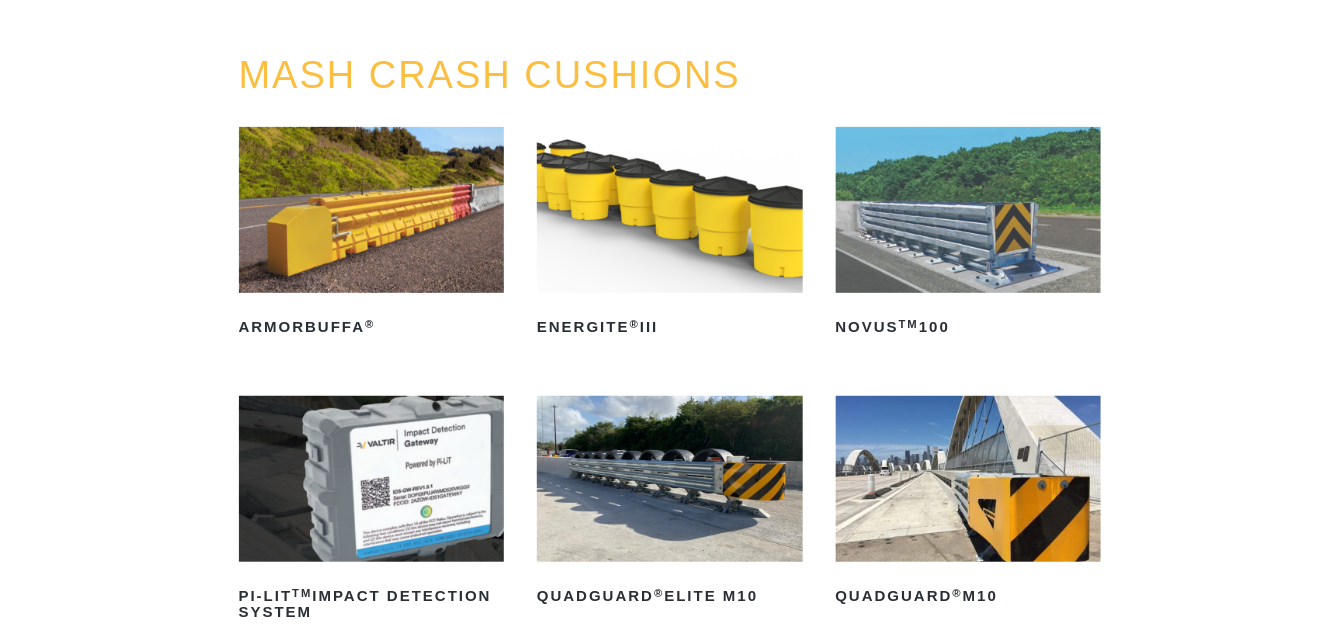 click on "MASH CRASH CUSHIONS
ArmorBuffa ®
Read more
ENERGITE ®  III
Read more
NOVUS TM  100
Read more
PI-LIT TM  Impact Detection System
Read more
QuadGuard ®  Elite M10
Read more
QuadGuard ®  M10
Read more
RAPTOR ®
Read more
REACT ®  M
Read more" at bounding box center [670, 544] 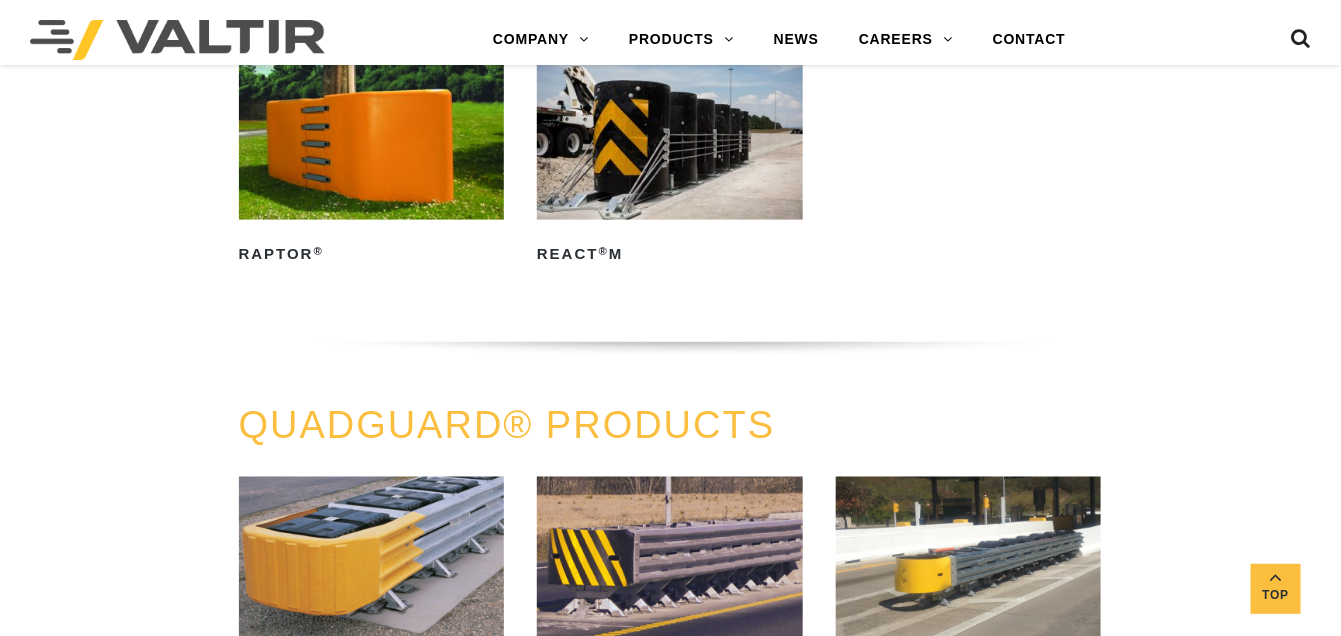 scroll, scrollTop: 600, scrollLeft: 0, axis: vertical 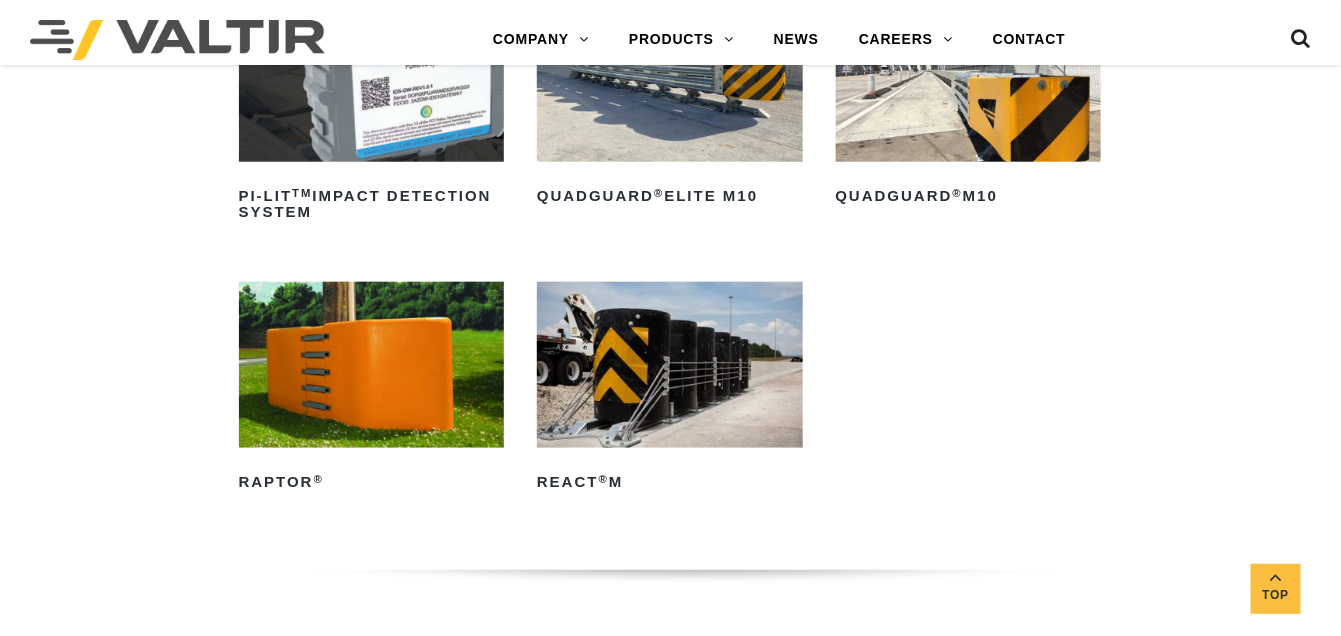 click on "MASH CRASH CUSHIONS
ArmorBuffa ®
Read more
ENERGITE ®  III
Read more
NOVUS TM  100
Read more
PI-LIT TM  Impact Detection System
Read more
QuadGuard ®  Elite M10
Read more
QuadGuard ®  M10
Read more
RAPTOR ®
Read more
REACT ®  M
Read more" at bounding box center (670, 144) 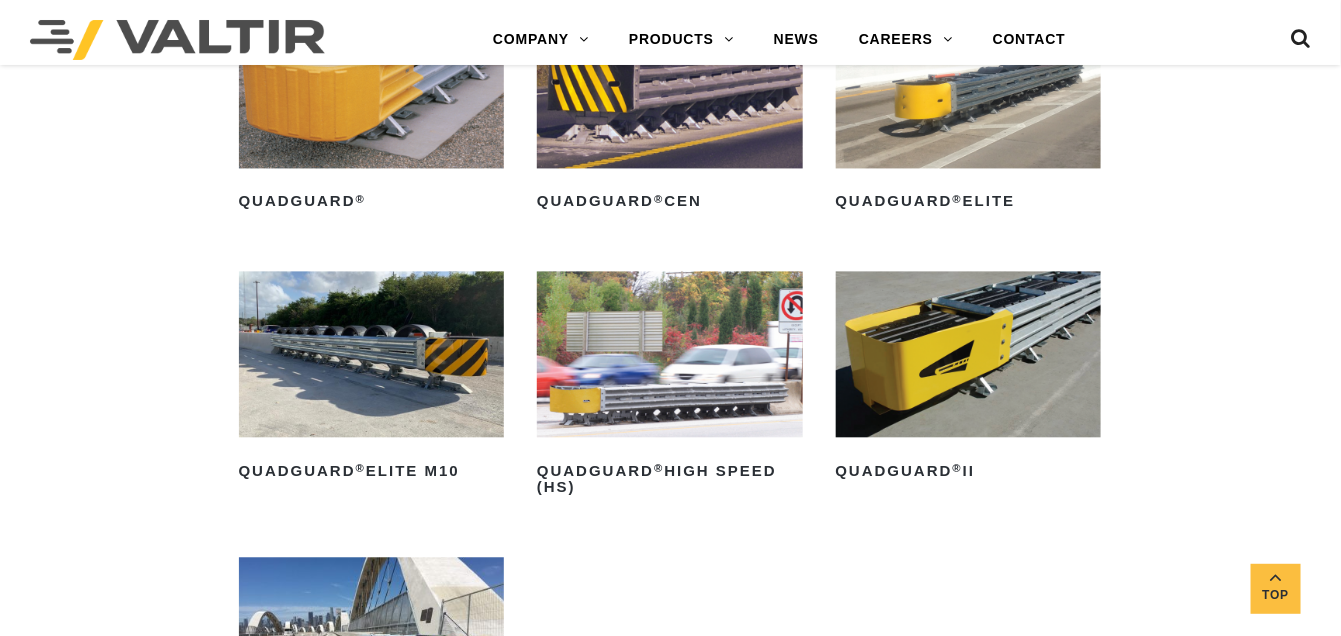 scroll, scrollTop: 1300, scrollLeft: 0, axis: vertical 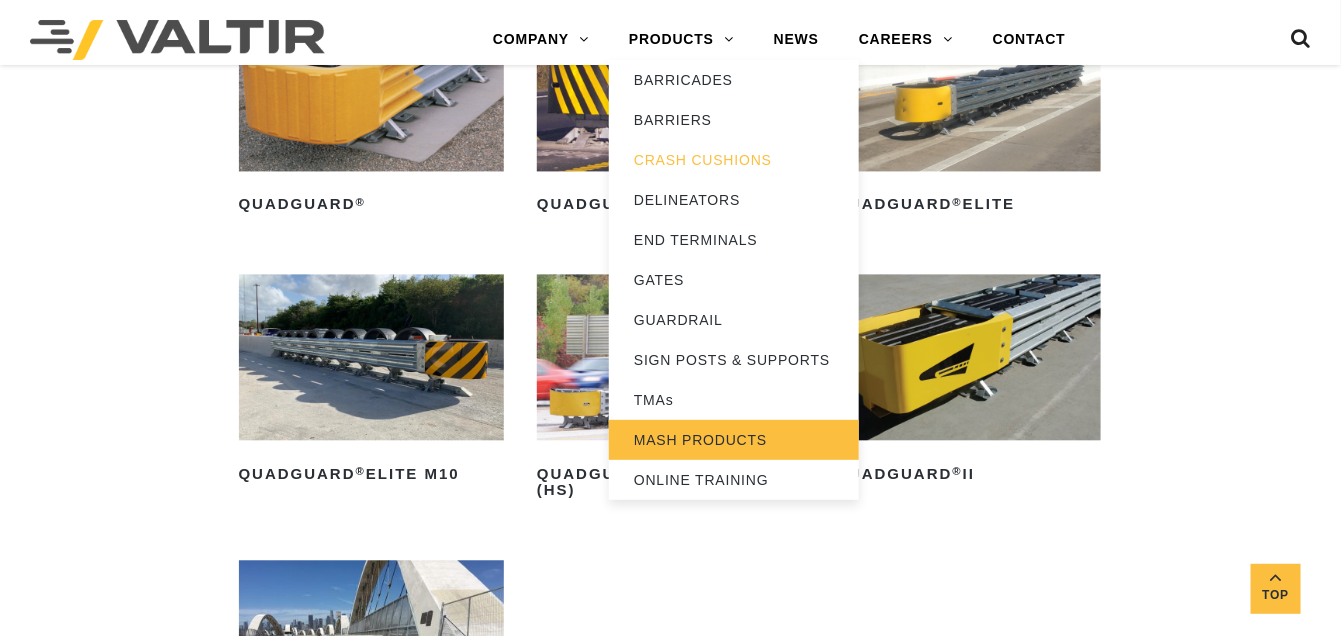 click on "MASH PRODUCTS" at bounding box center [734, 440] 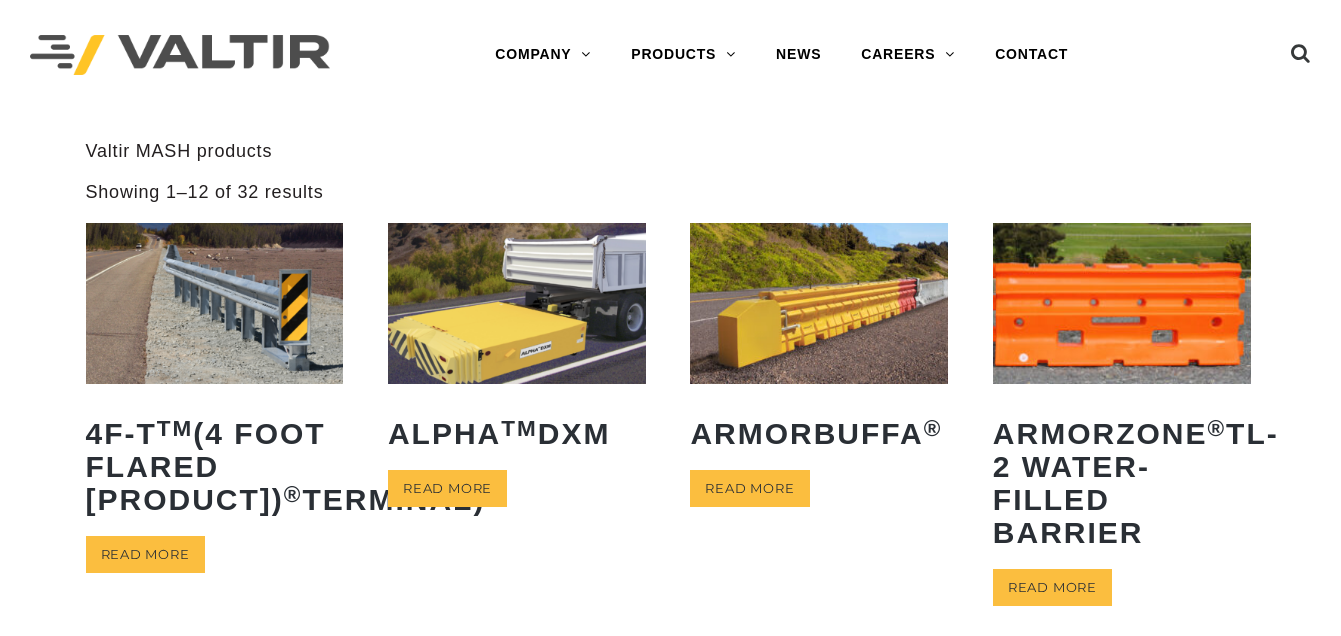 scroll, scrollTop: 0, scrollLeft: 0, axis: both 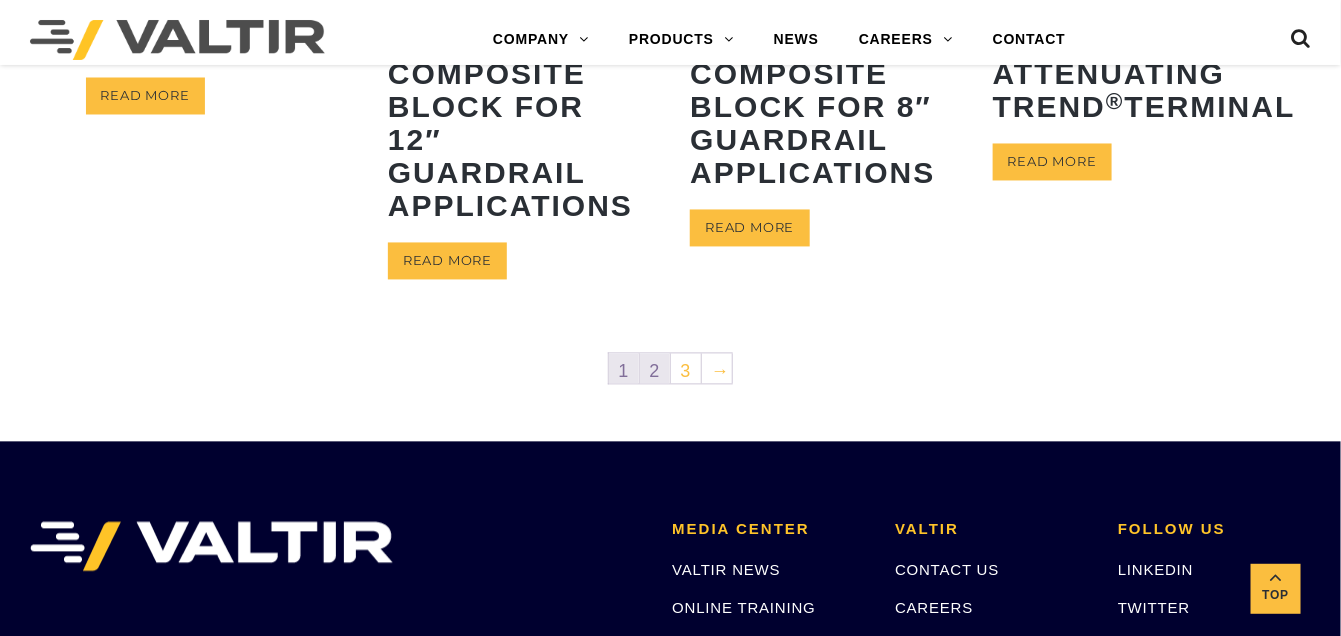 click on "2" at bounding box center (655, 369) 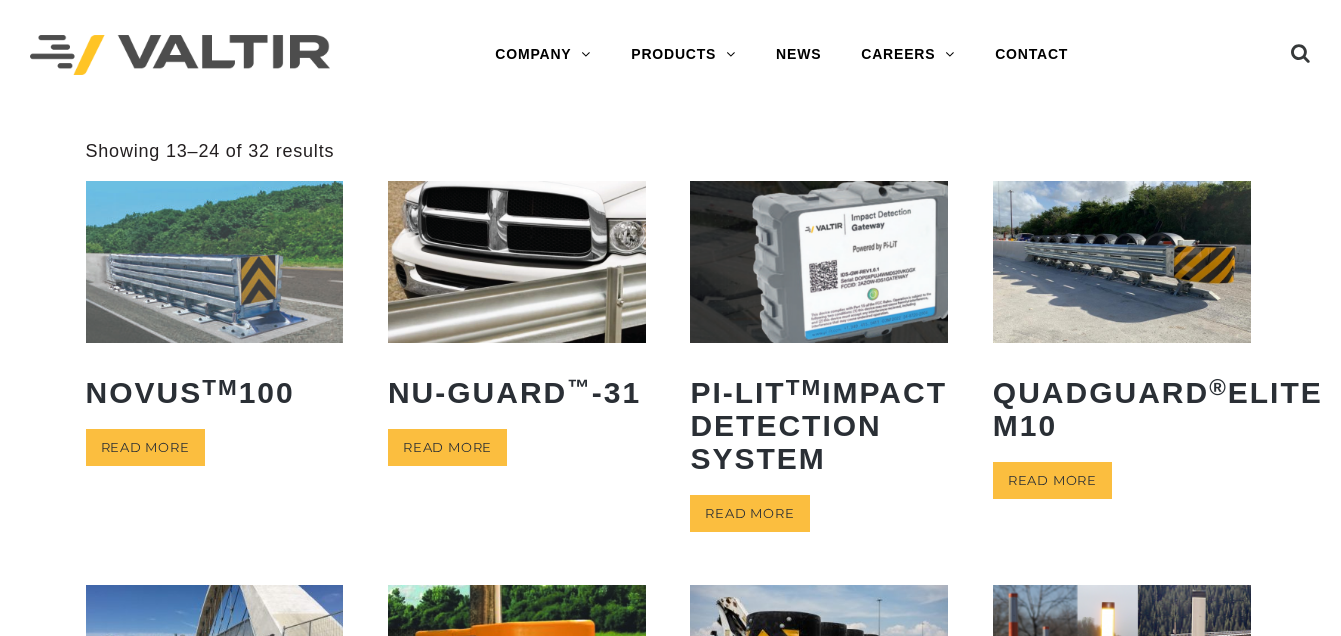 scroll, scrollTop: 0, scrollLeft: 0, axis: both 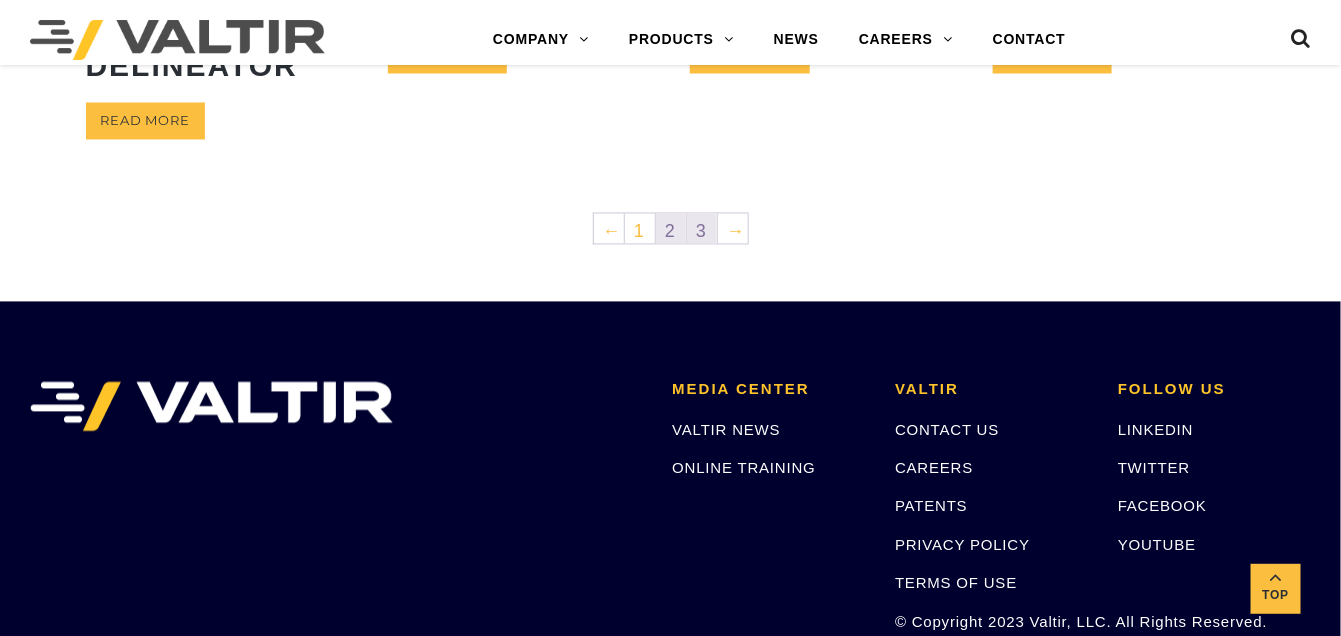 click on "3" at bounding box center [702, 229] 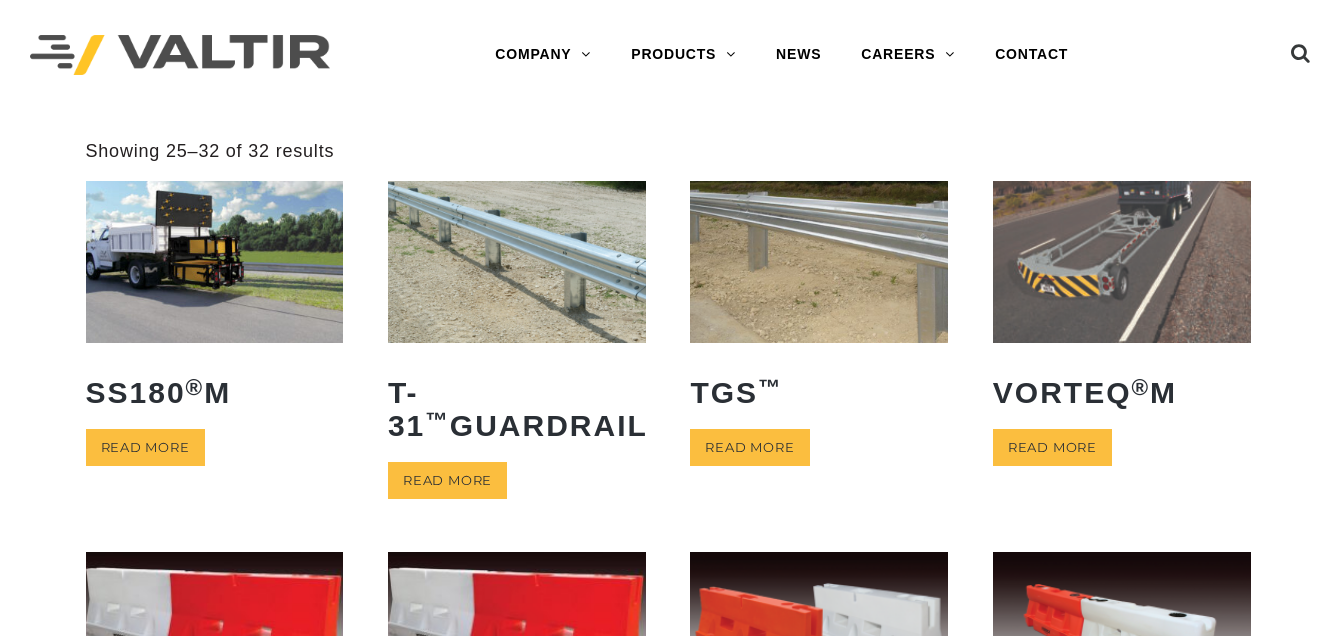scroll, scrollTop: 0, scrollLeft: 0, axis: both 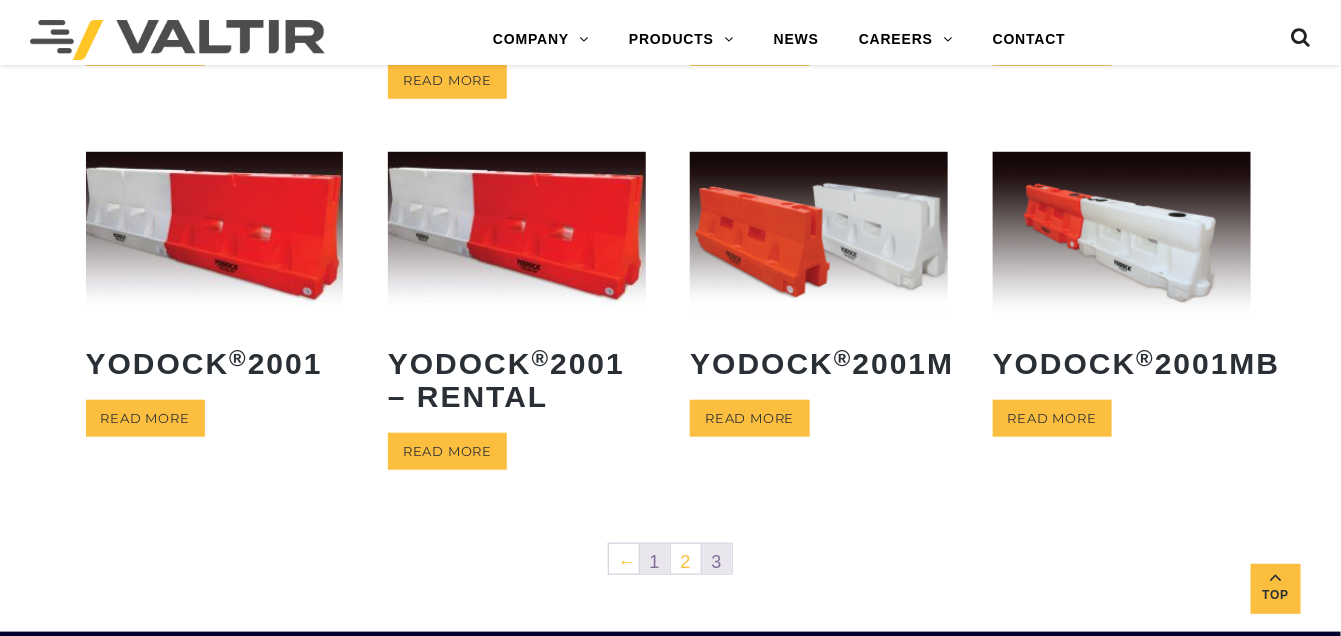 click on "1" at bounding box center (655, 559) 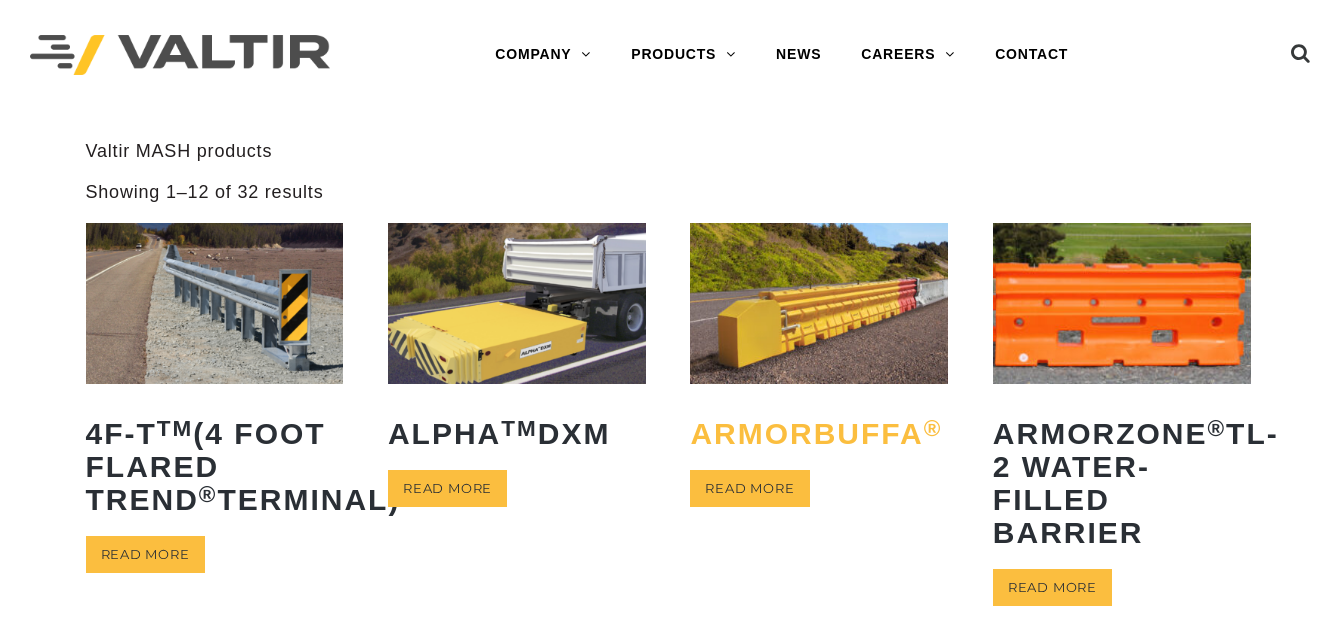 scroll, scrollTop: 0, scrollLeft: 0, axis: both 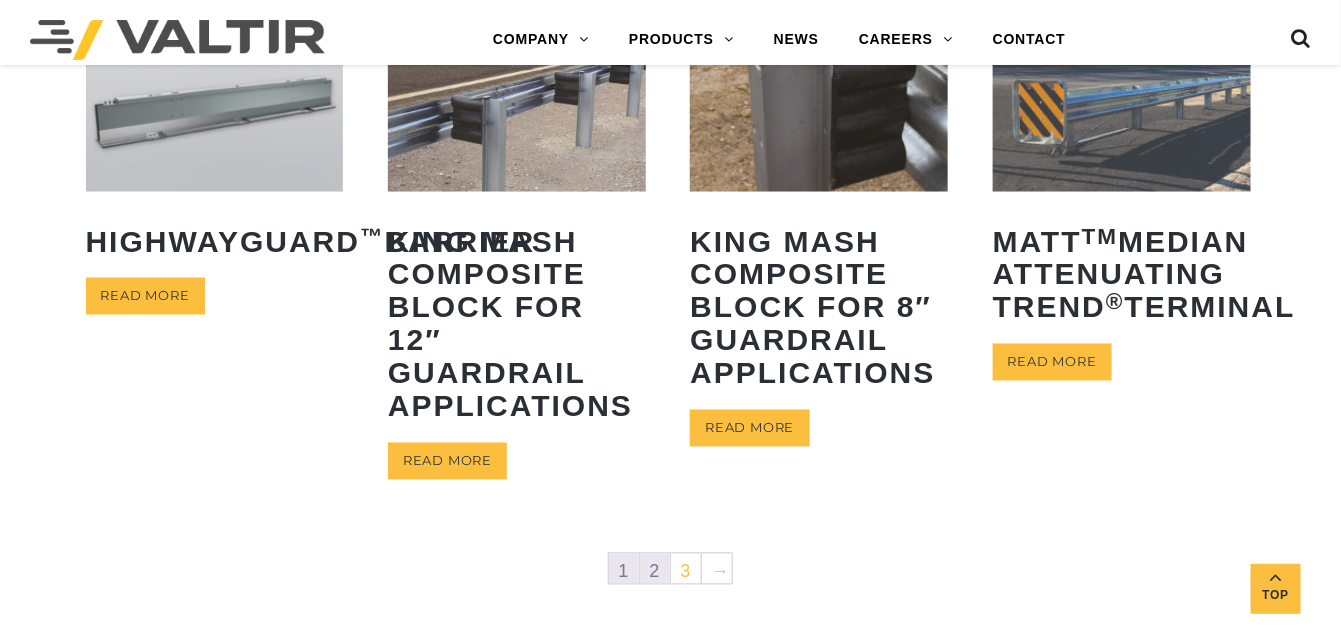 click on "2" at bounding box center [655, 569] 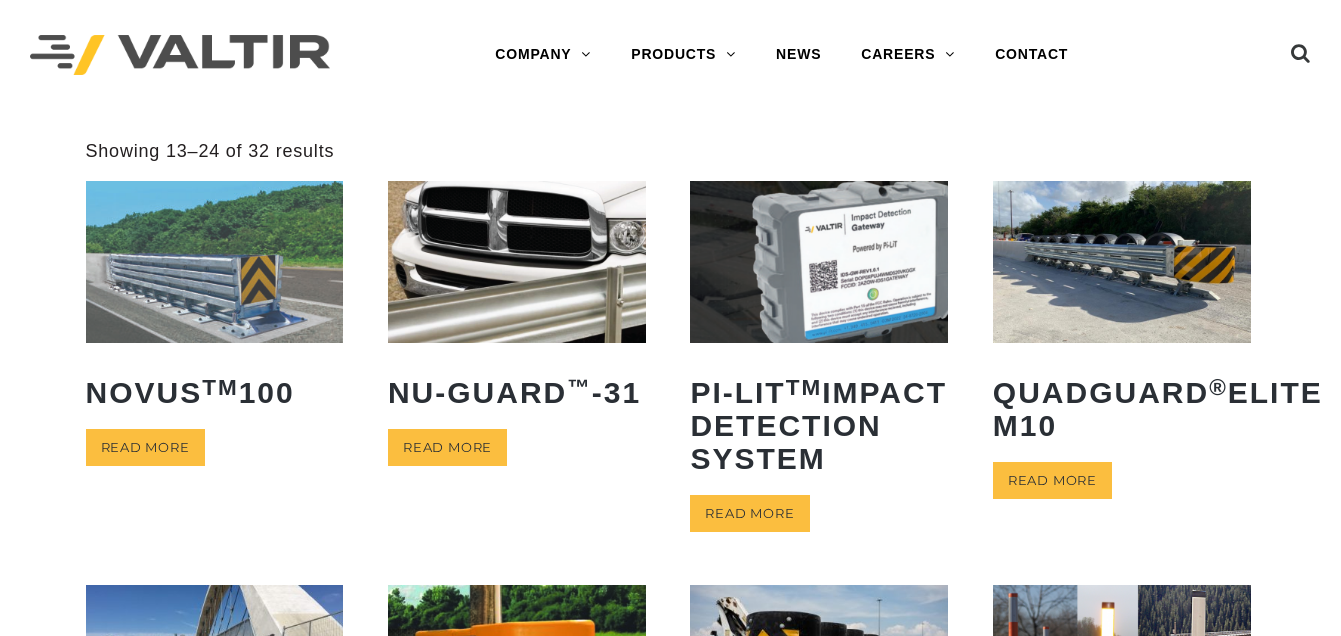 scroll, scrollTop: 0, scrollLeft: 0, axis: both 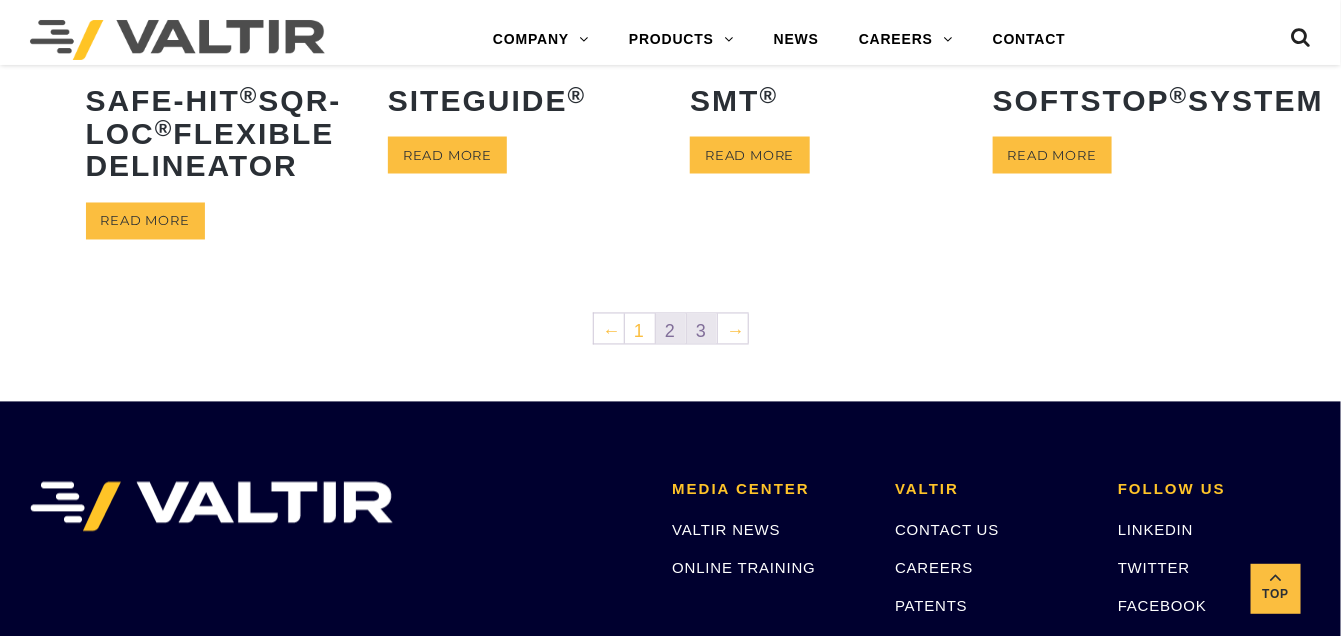 click on "3" at bounding box center (702, 329) 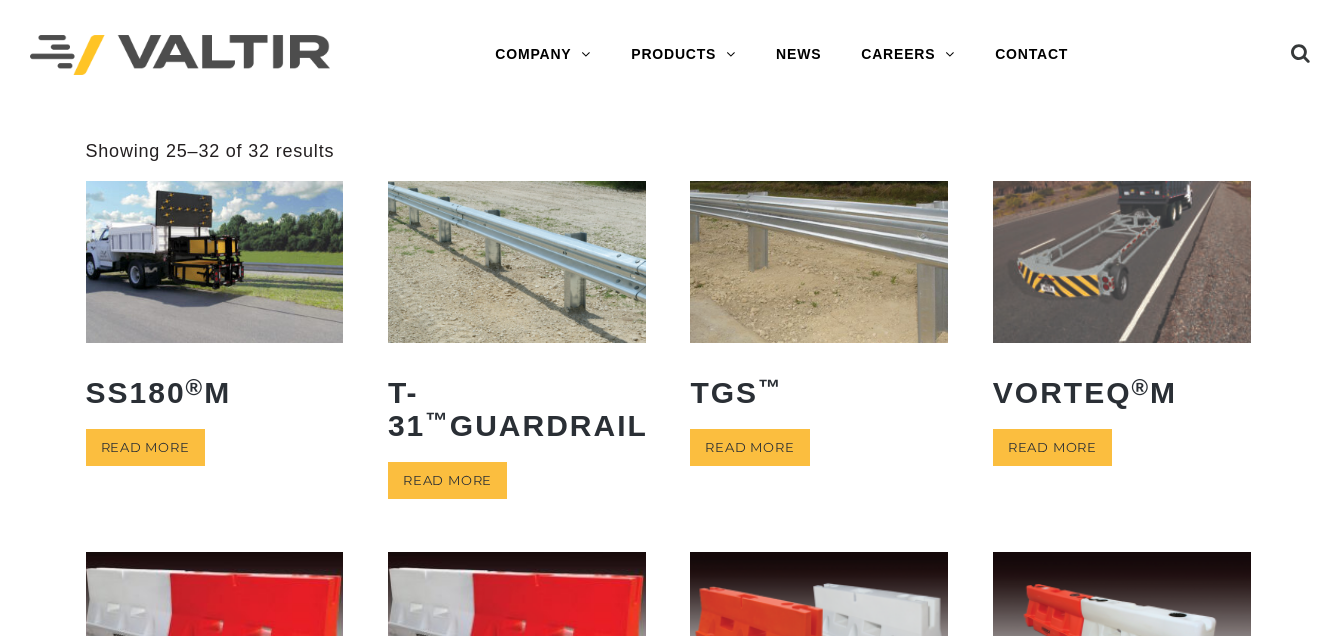 scroll, scrollTop: 0, scrollLeft: 0, axis: both 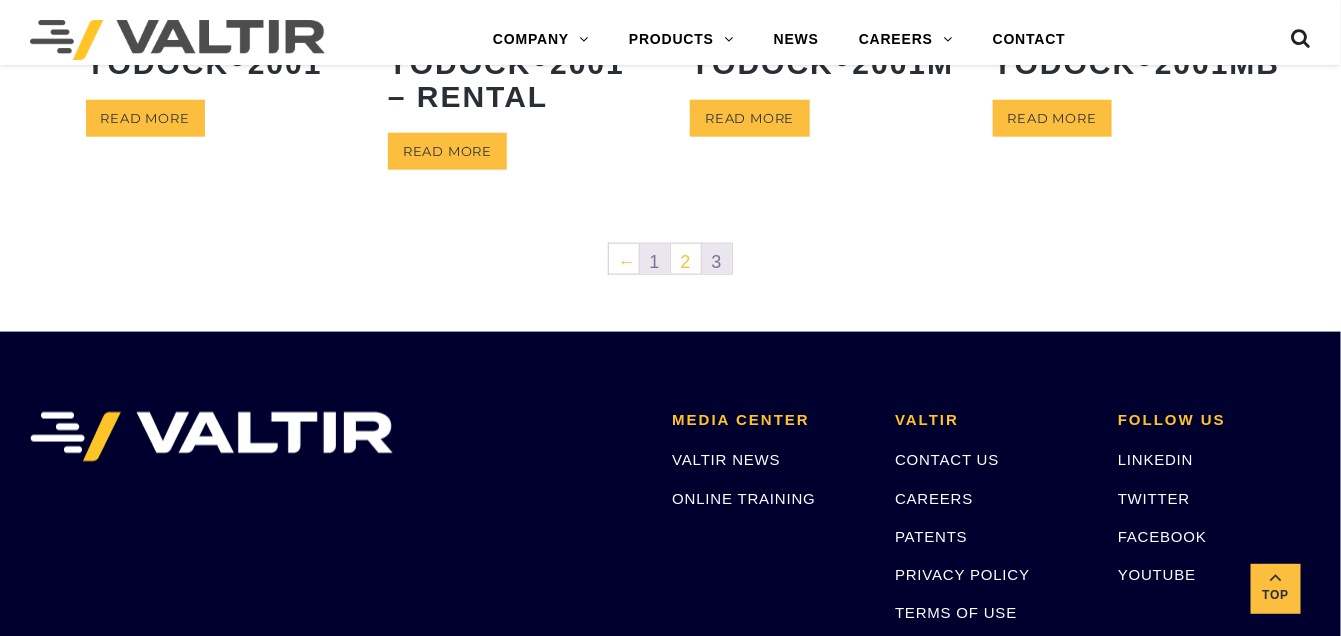 click on "1" at bounding box center [655, 259] 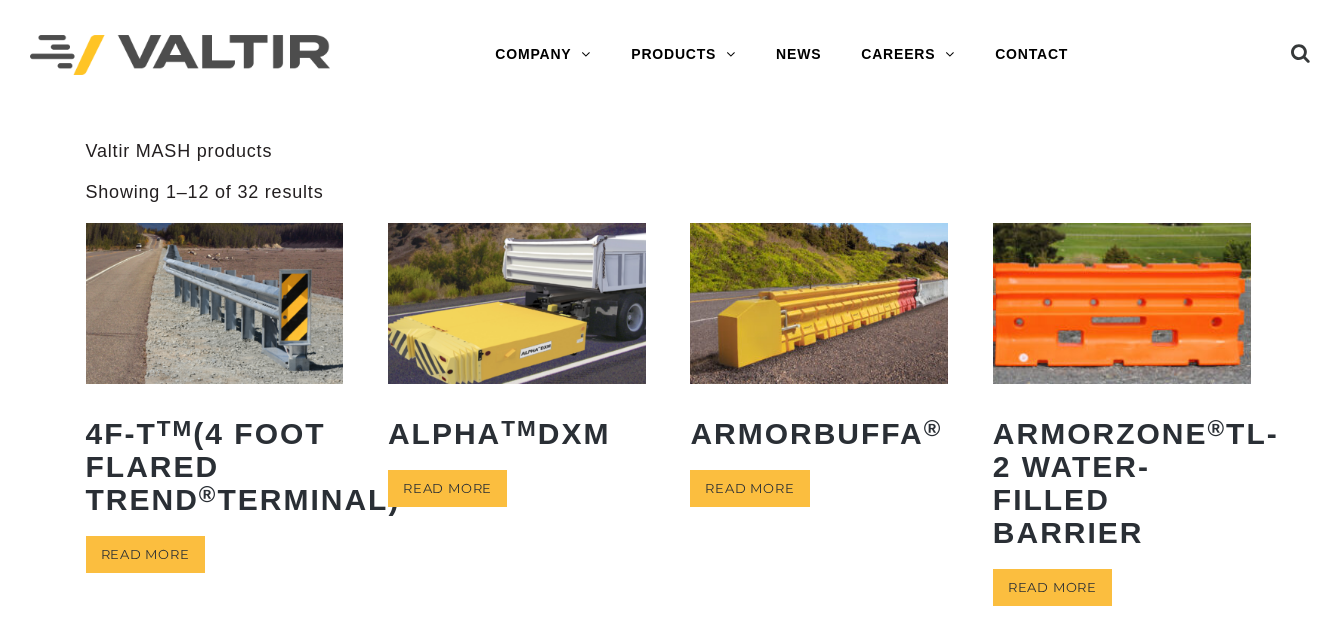 scroll, scrollTop: 0, scrollLeft: 0, axis: both 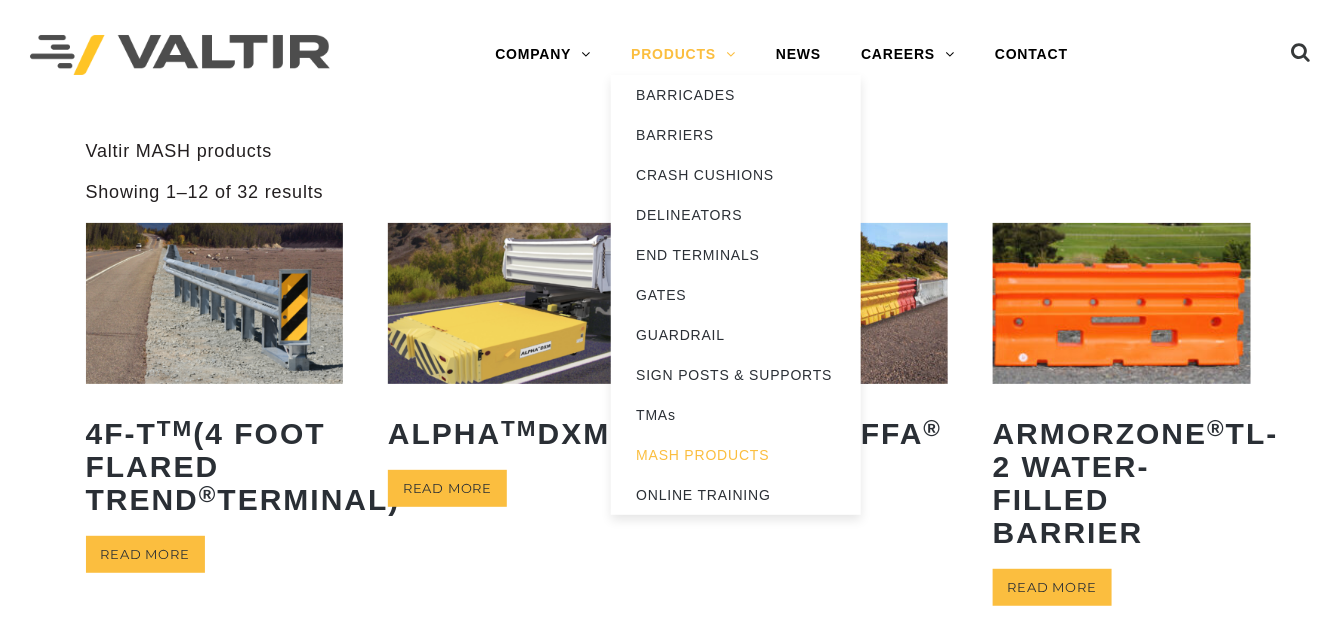 click on "PRODUCTS" at bounding box center [683, 55] 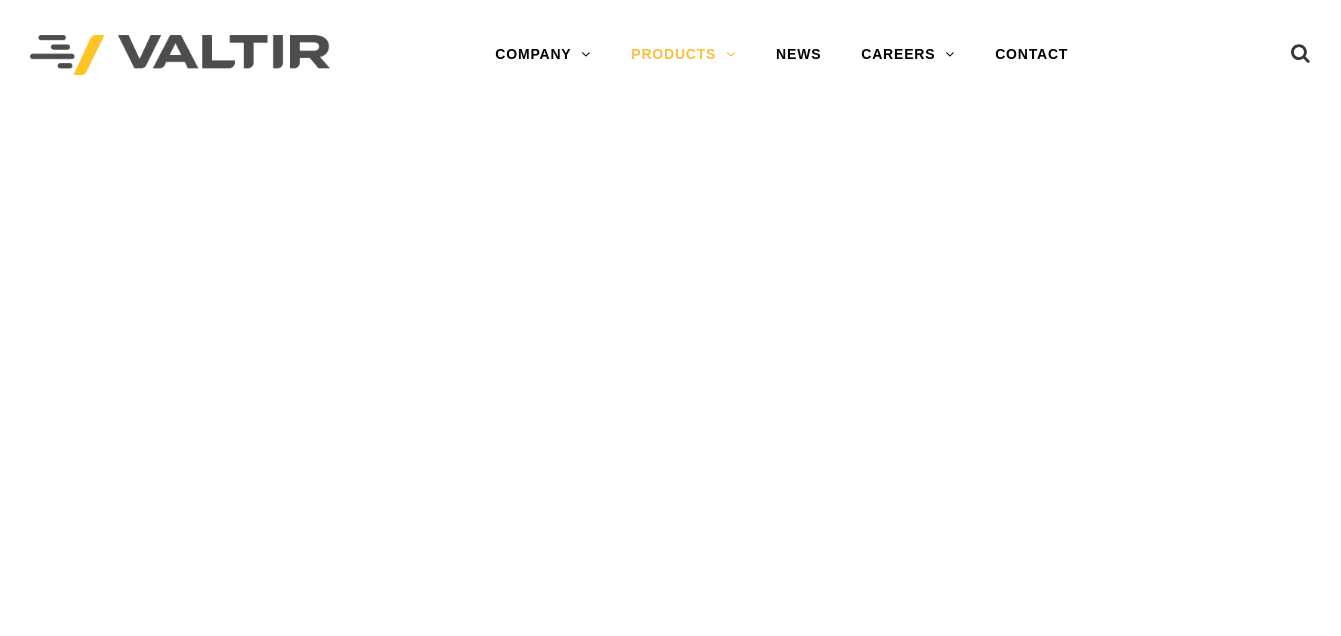 scroll, scrollTop: 0, scrollLeft: 0, axis: both 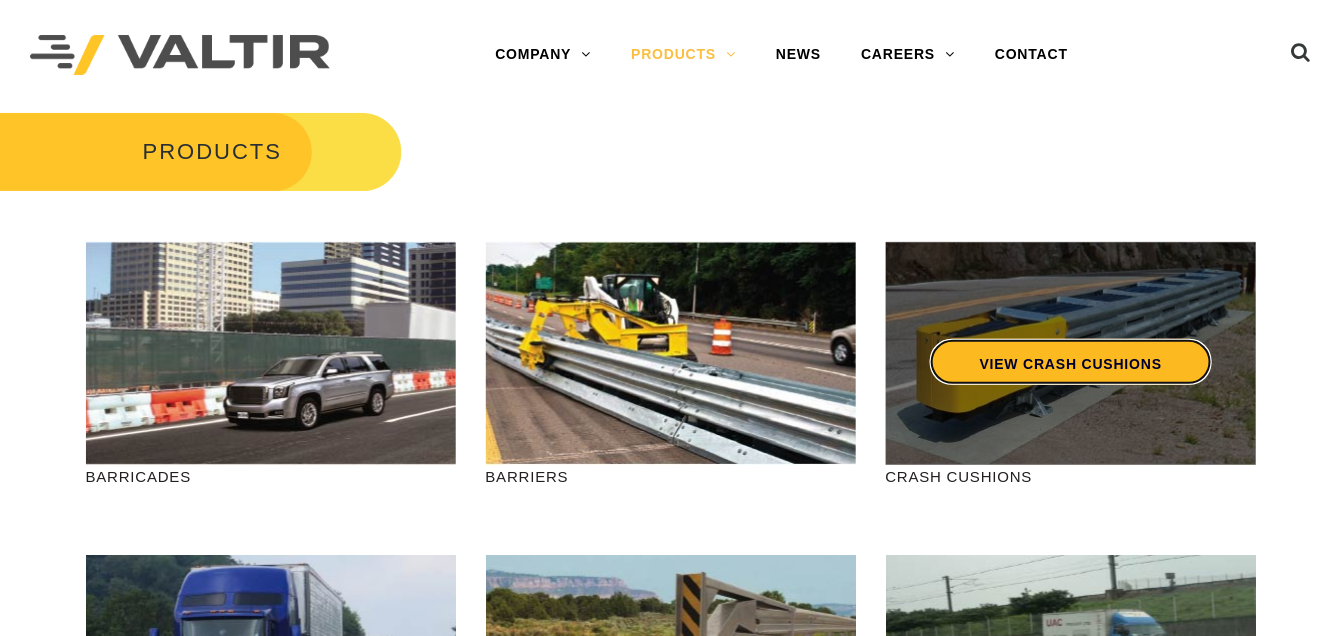 click on "VIEW CRASH CUSHIONS" at bounding box center [1070, 362] 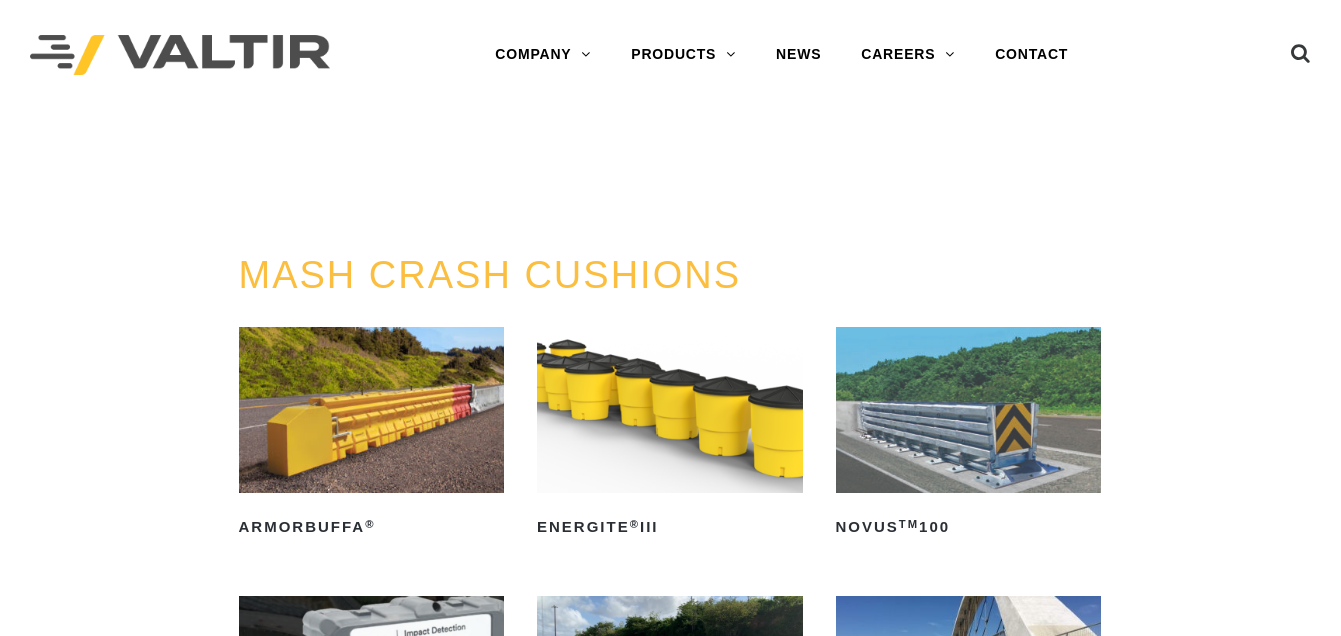 scroll, scrollTop: 0, scrollLeft: 0, axis: both 